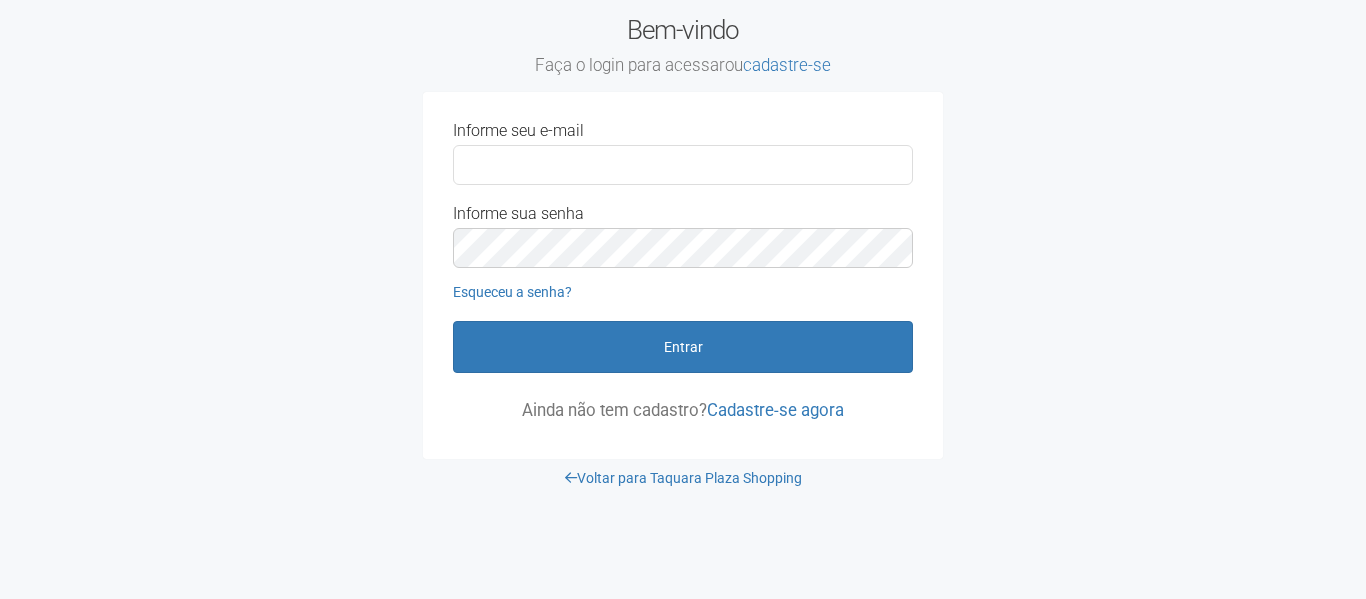 scroll, scrollTop: 0, scrollLeft: 0, axis: both 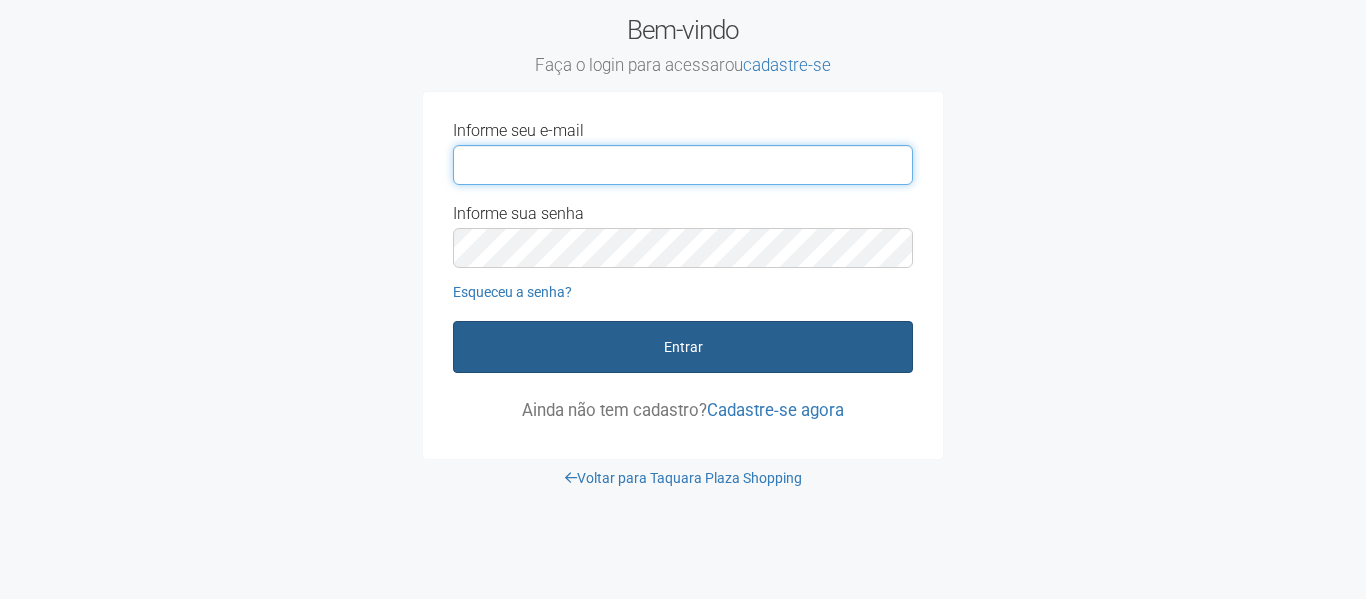 type on "**********" 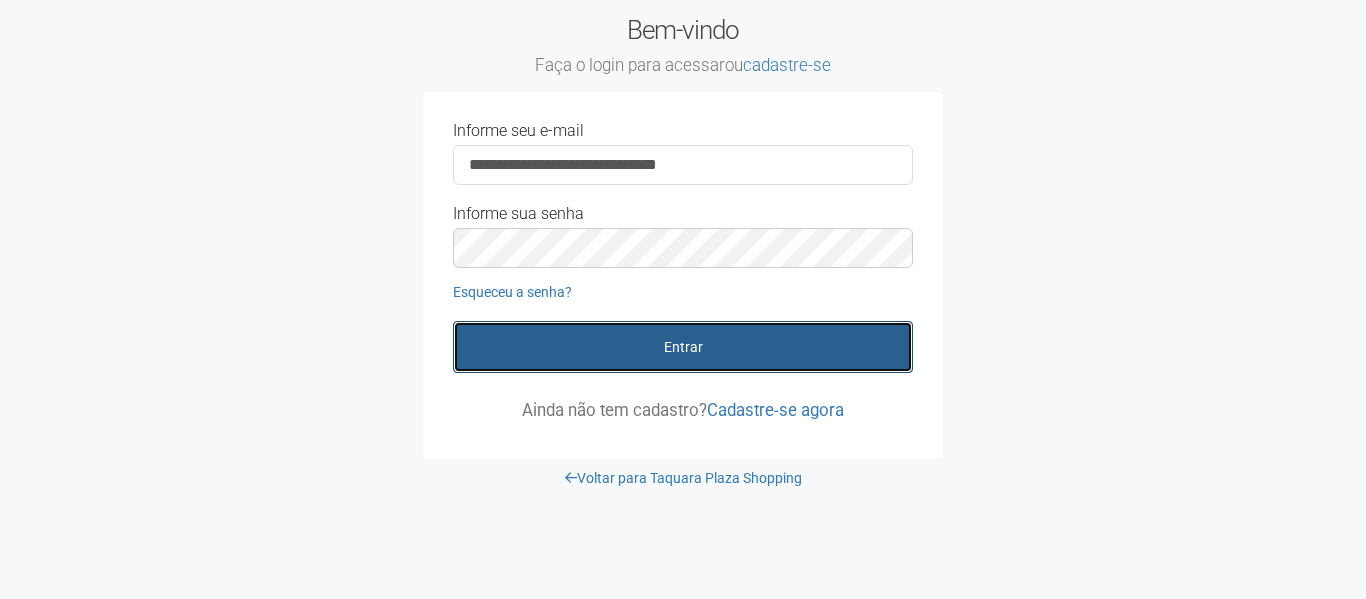 click on "Entrar" at bounding box center (683, 347) 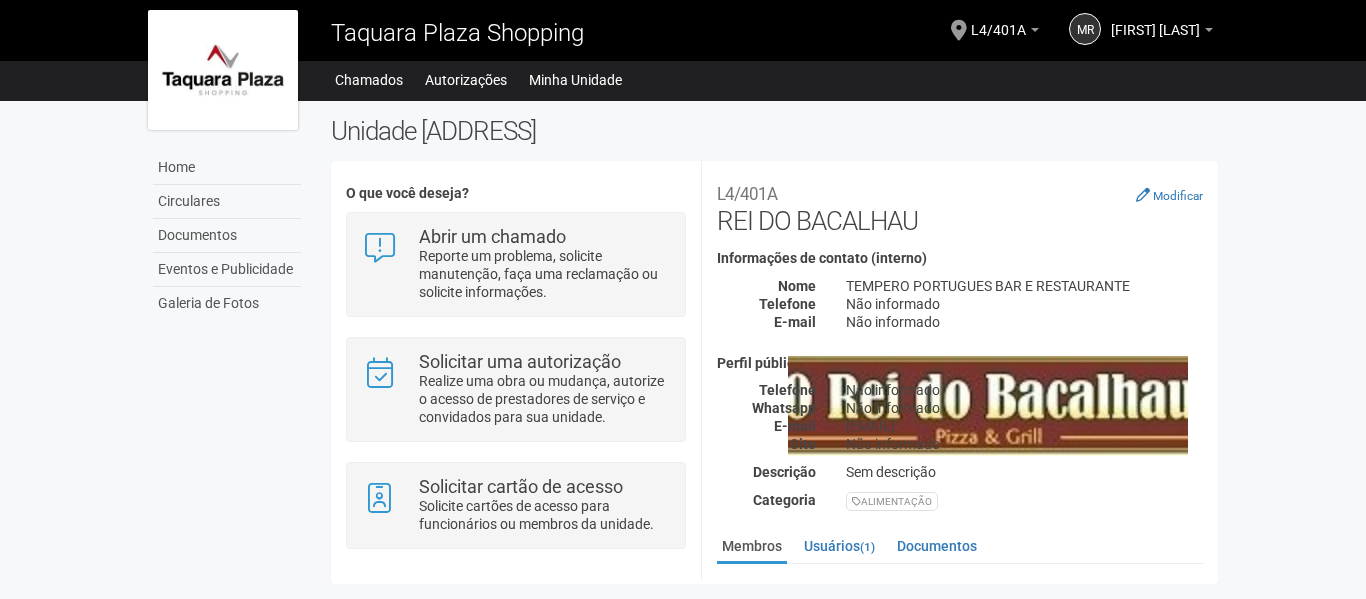 scroll, scrollTop: 0, scrollLeft: 0, axis: both 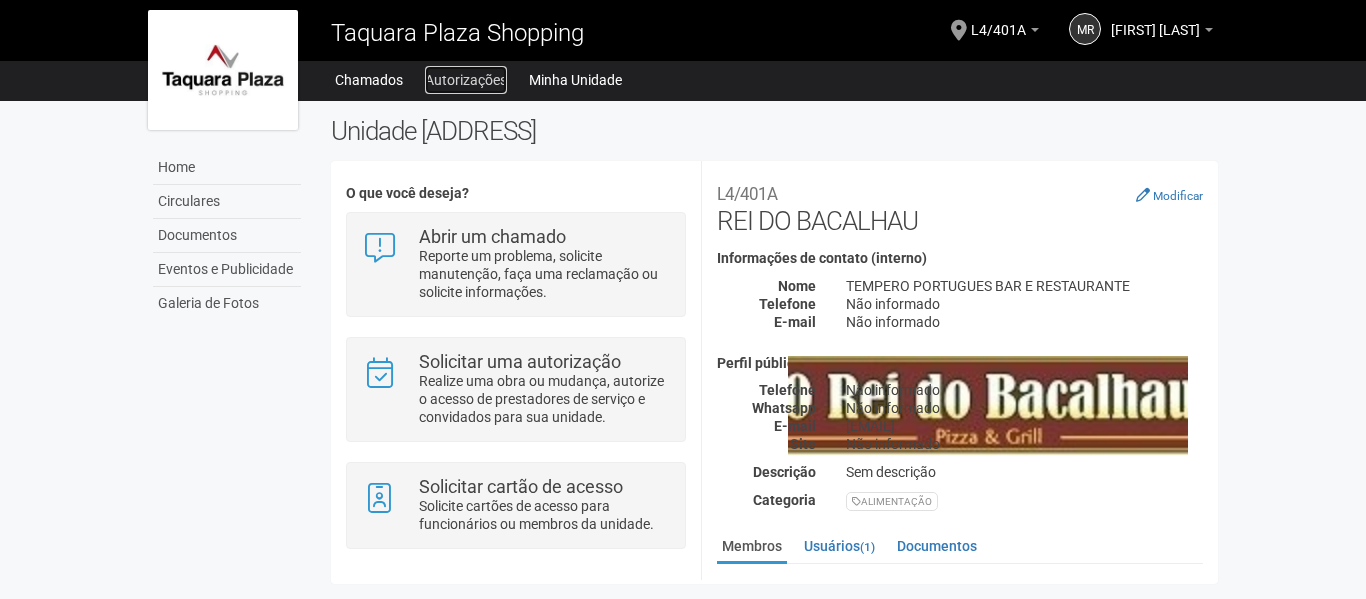 click on "Autorizações" at bounding box center [466, 80] 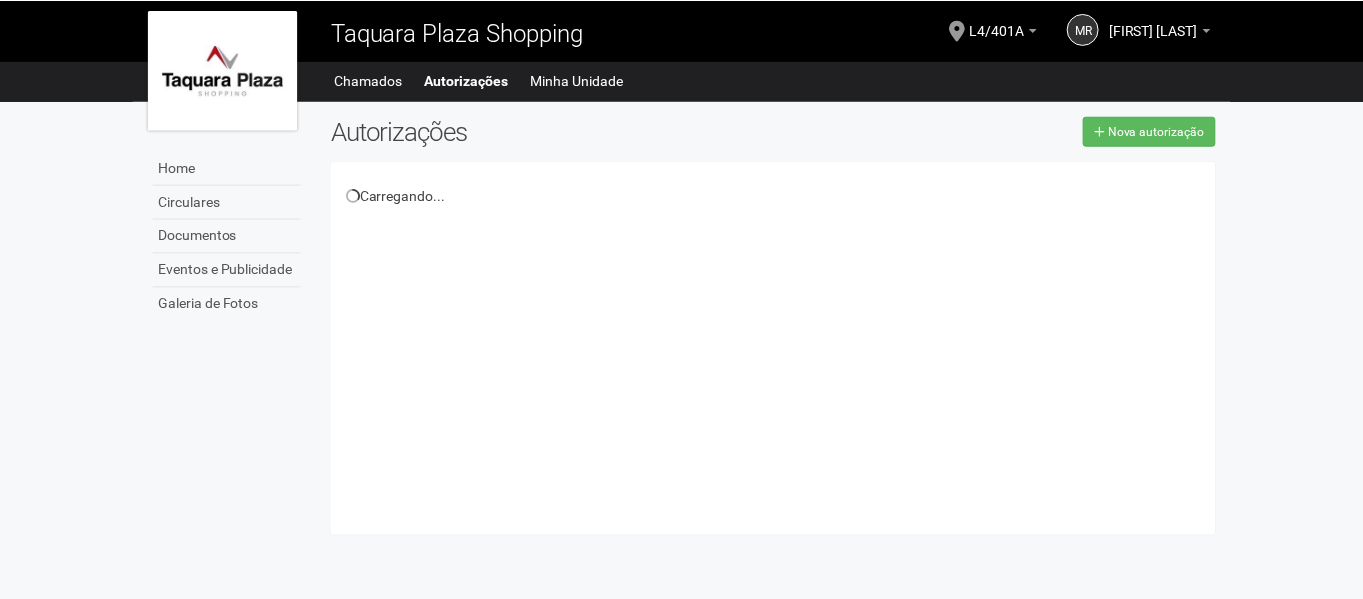 scroll, scrollTop: 0, scrollLeft: 0, axis: both 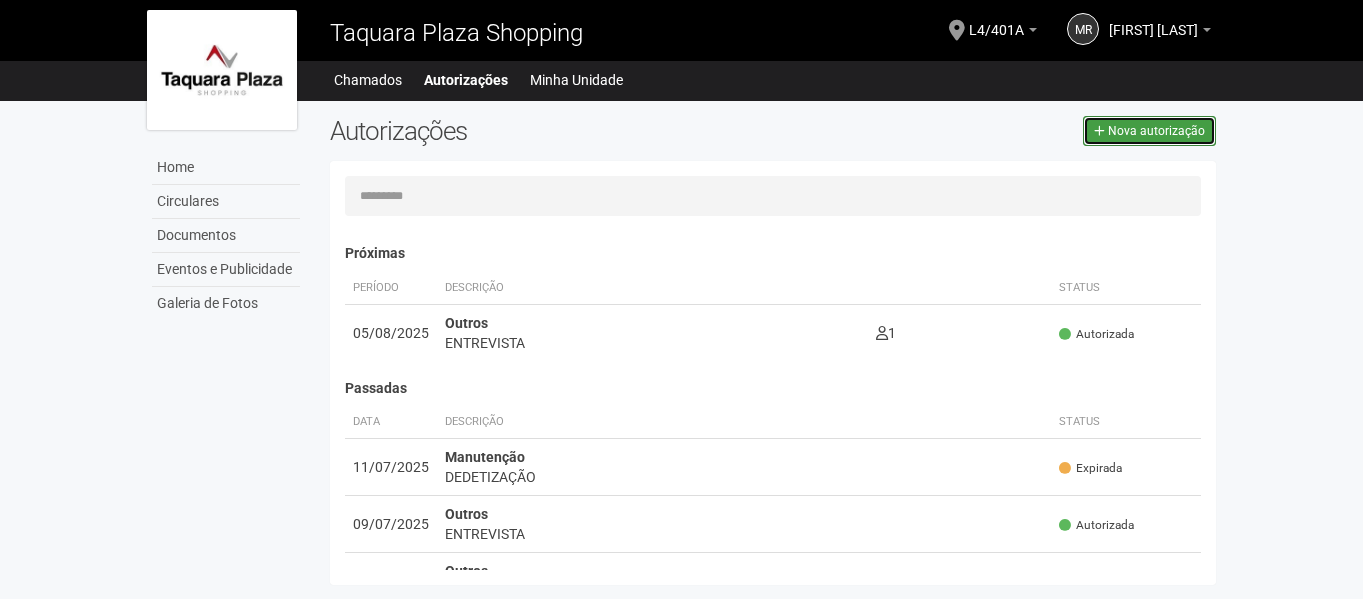 click on "Nova autorização" at bounding box center (1149, 131) 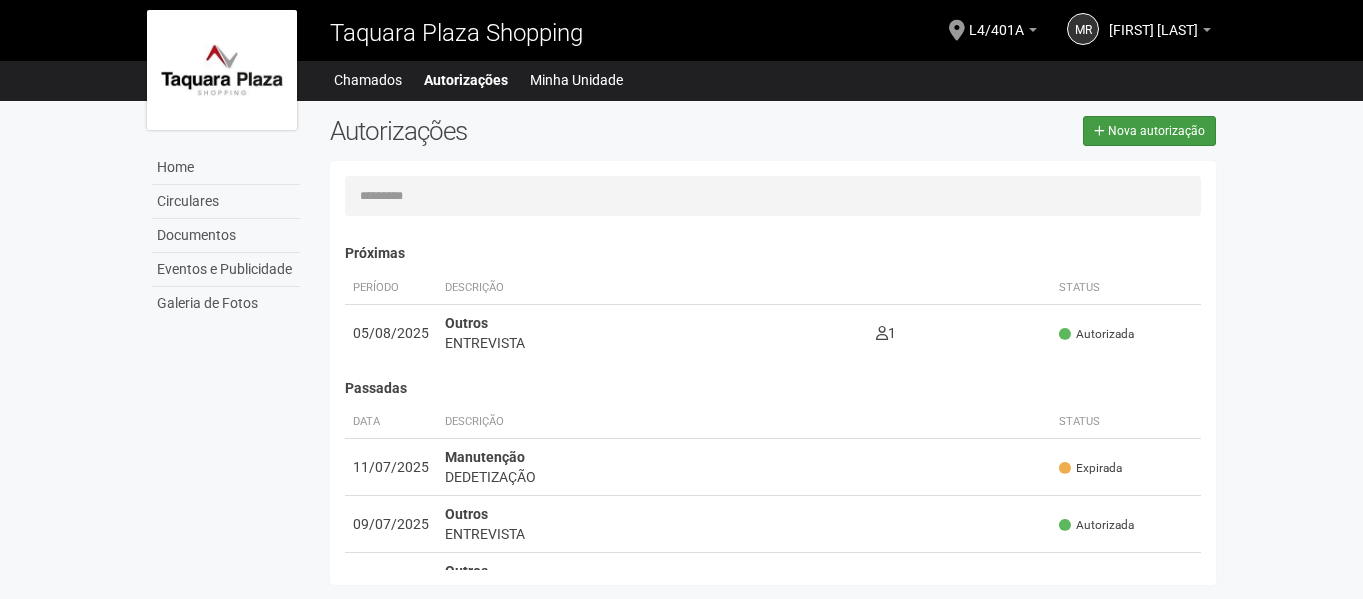 select on "**" 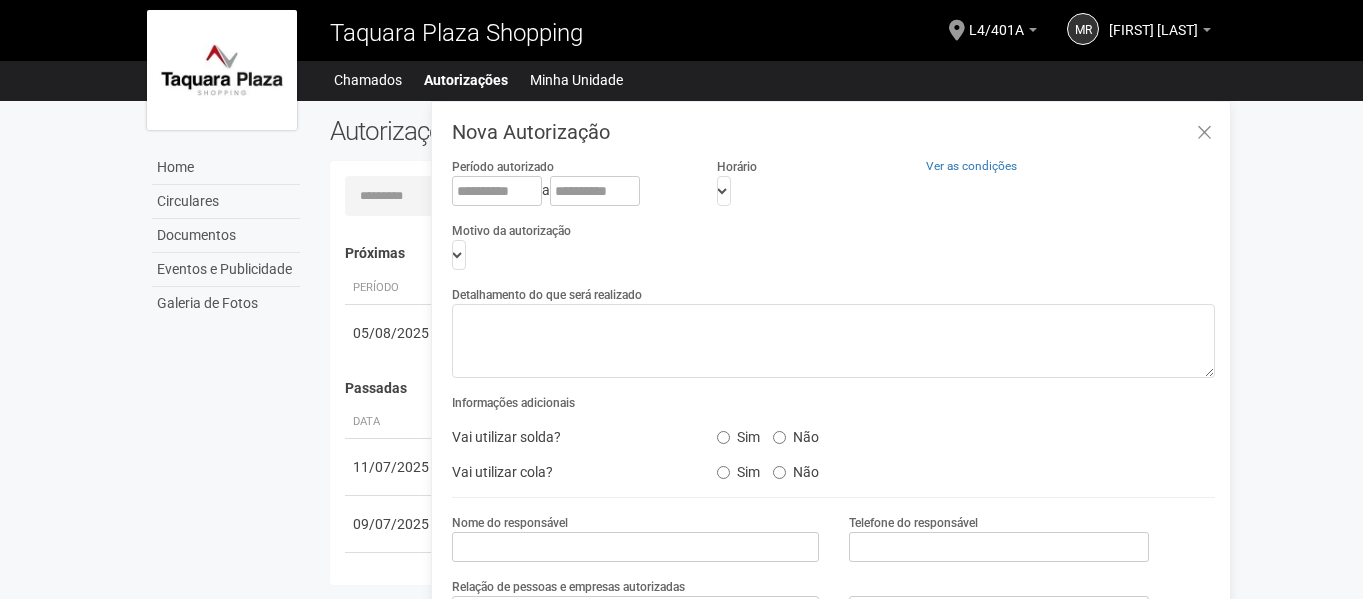 scroll, scrollTop: 31, scrollLeft: 0, axis: vertical 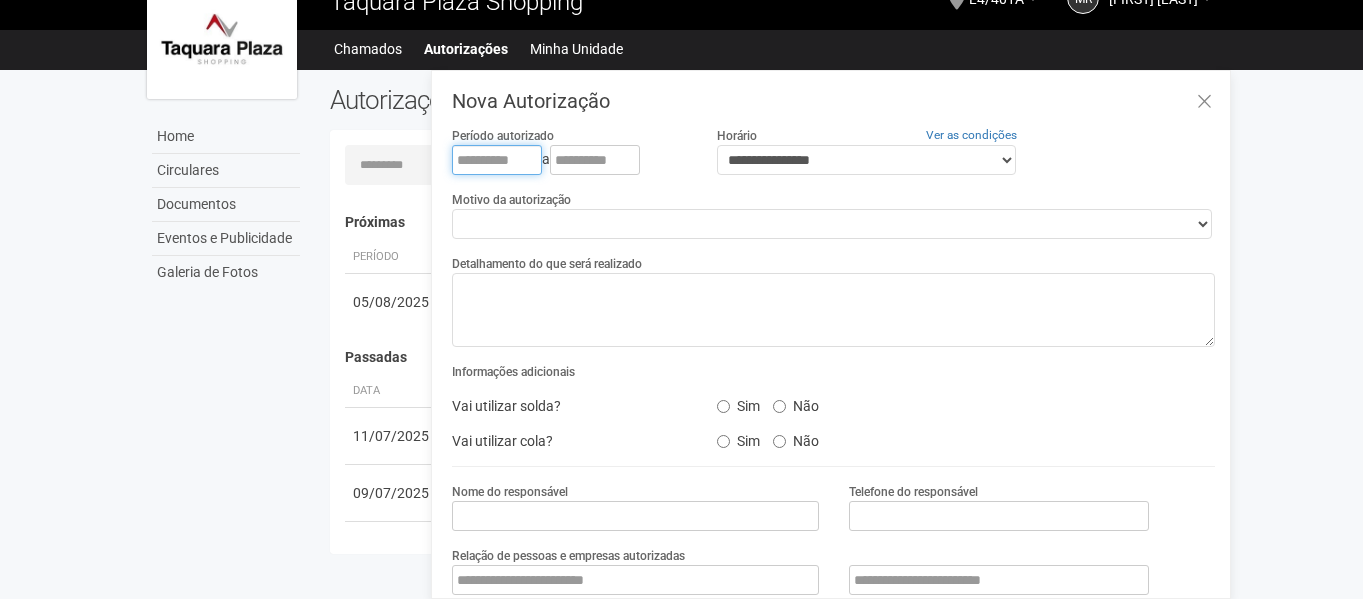 click at bounding box center [497, 160] 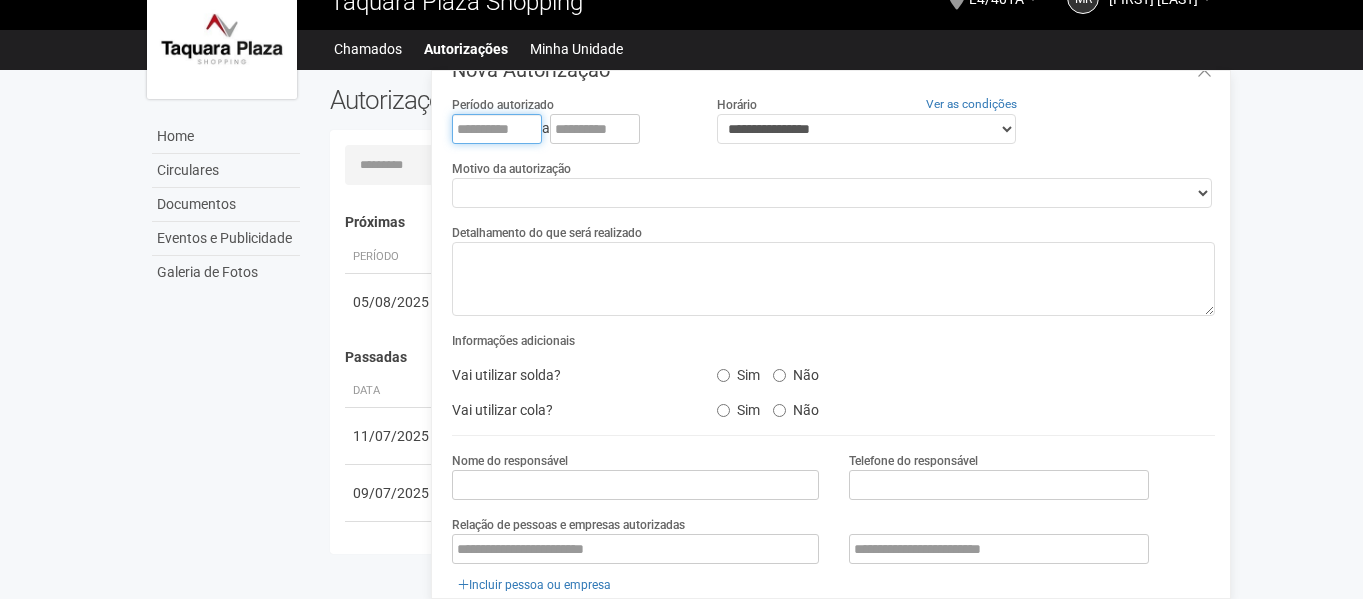 scroll, scrollTop: 0, scrollLeft: 0, axis: both 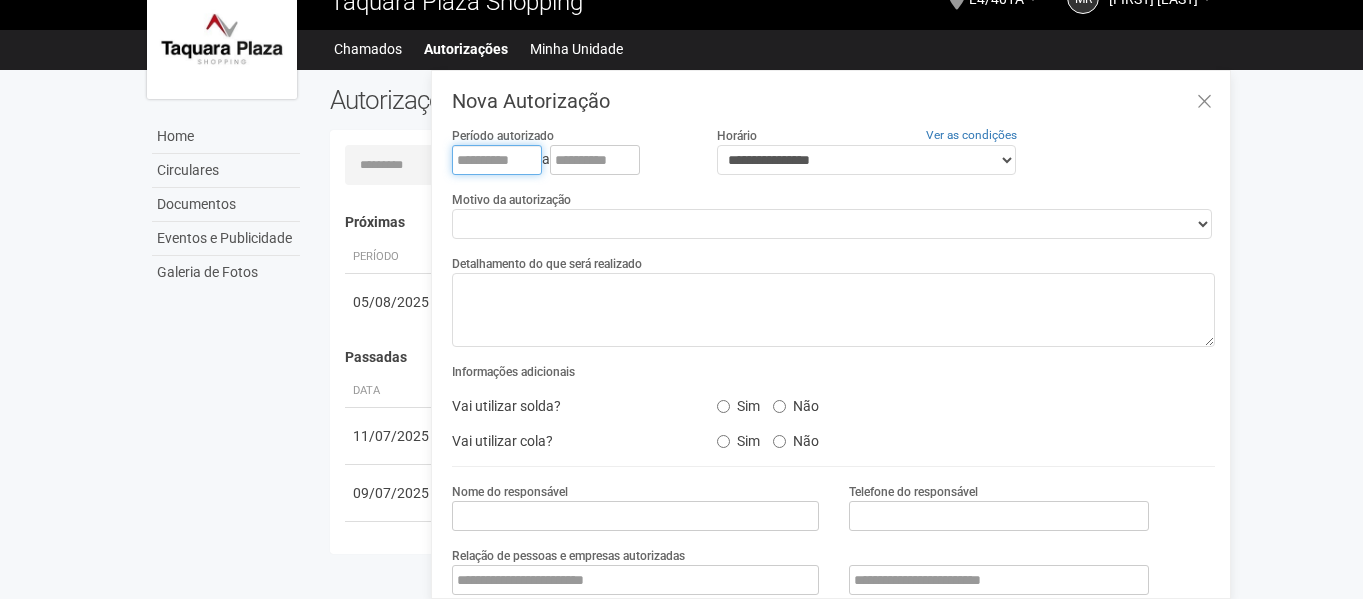 click at bounding box center [497, 160] 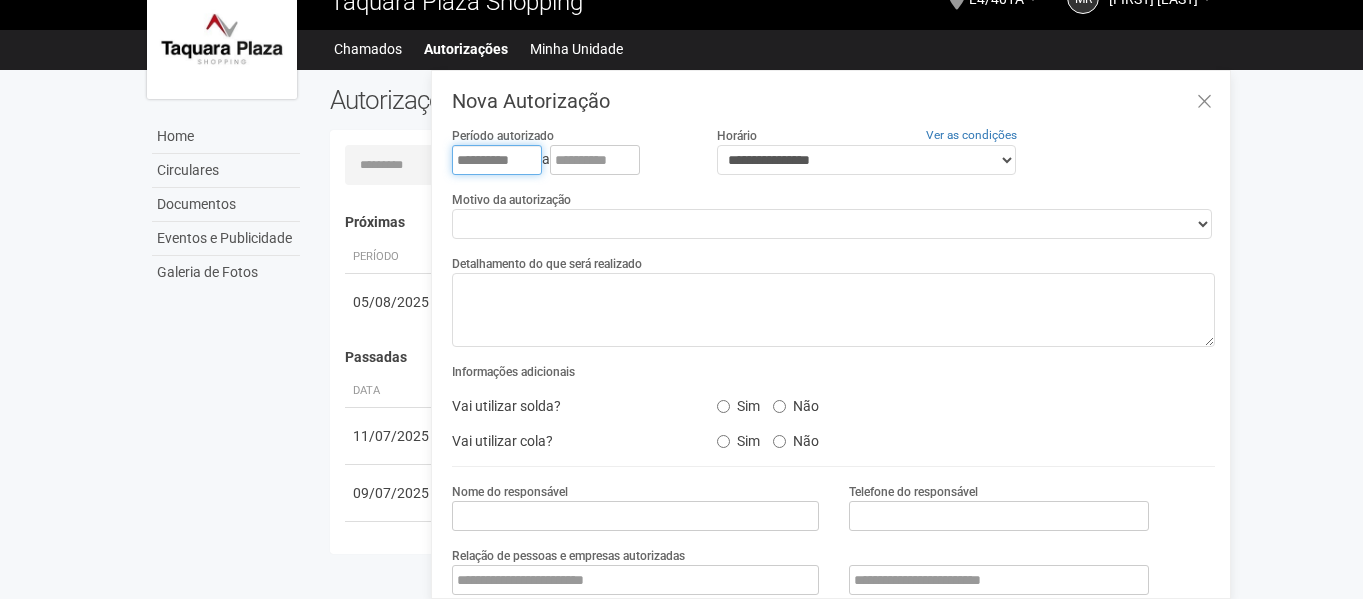 type on "**********" 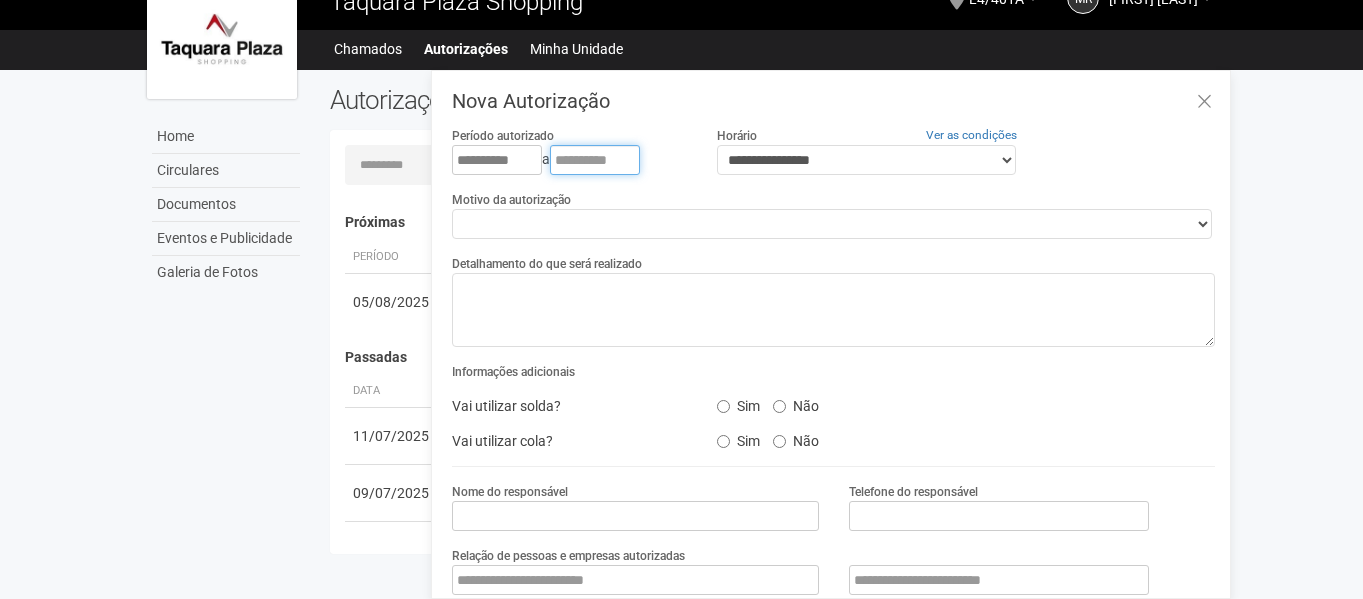 click at bounding box center (595, 160) 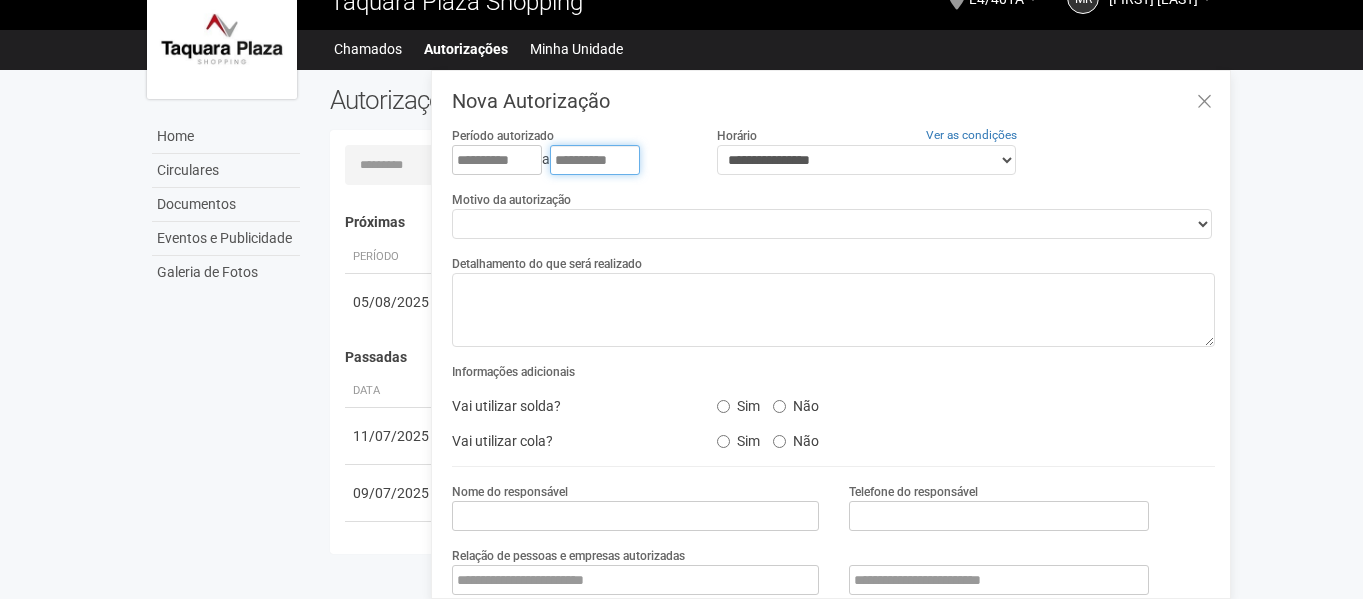 type on "**********" 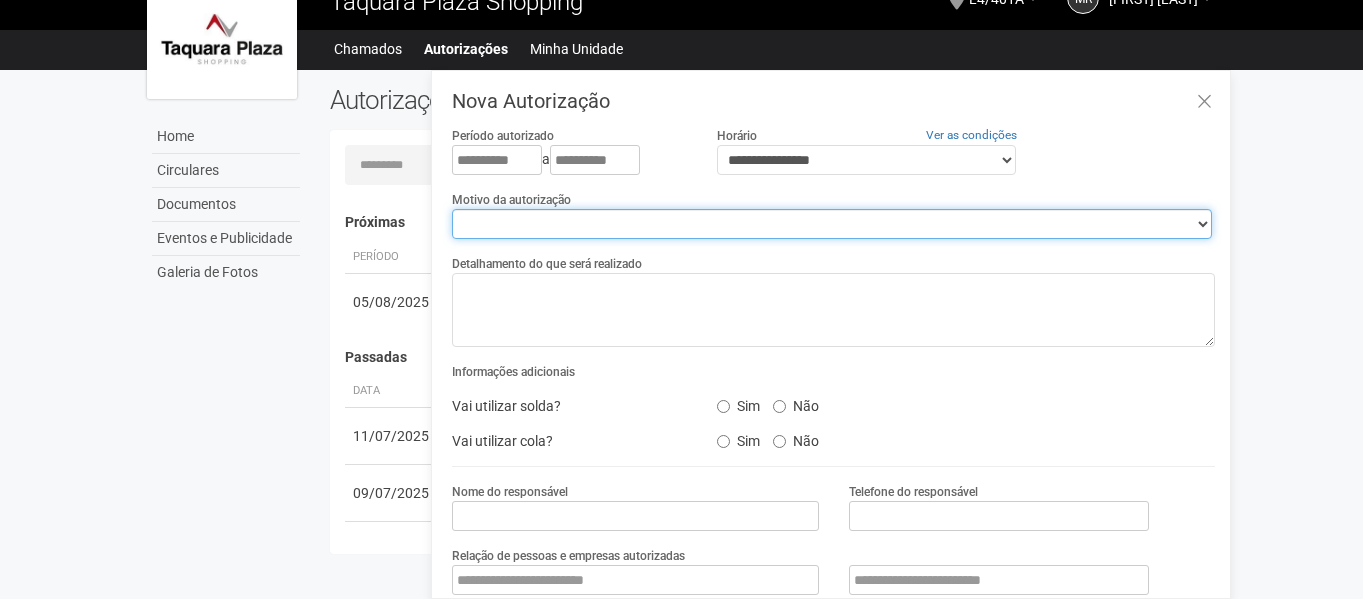 click on "**********" at bounding box center (832, 224) 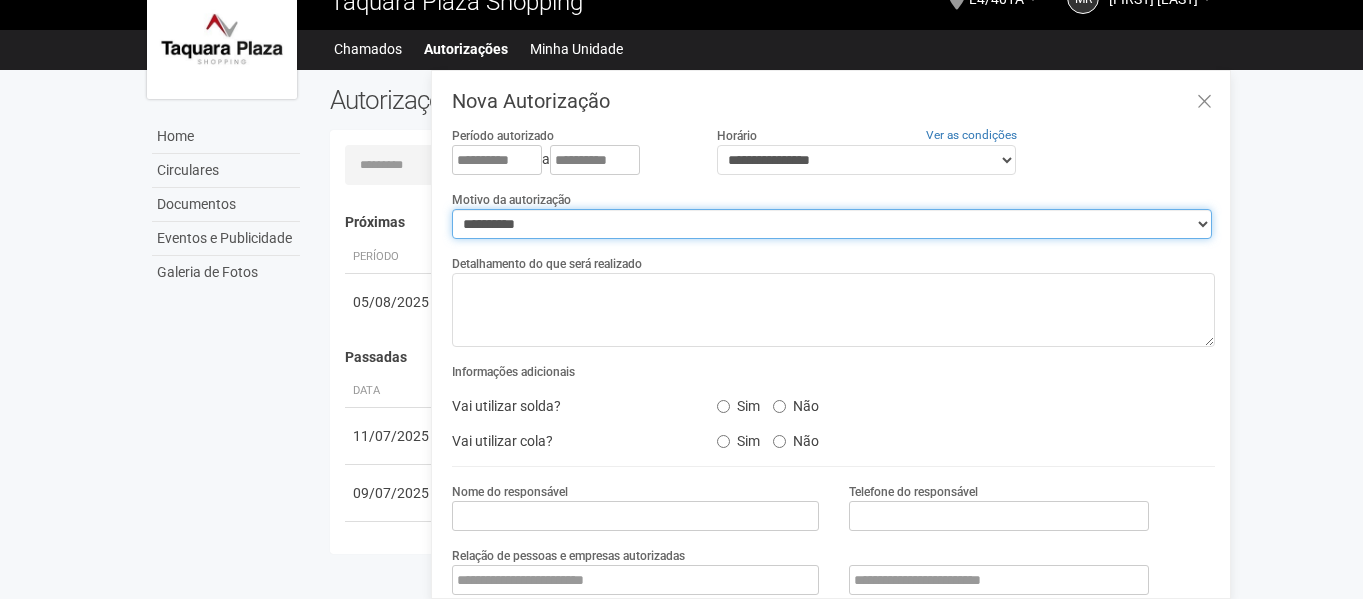click on "**********" at bounding box center [832, 224] 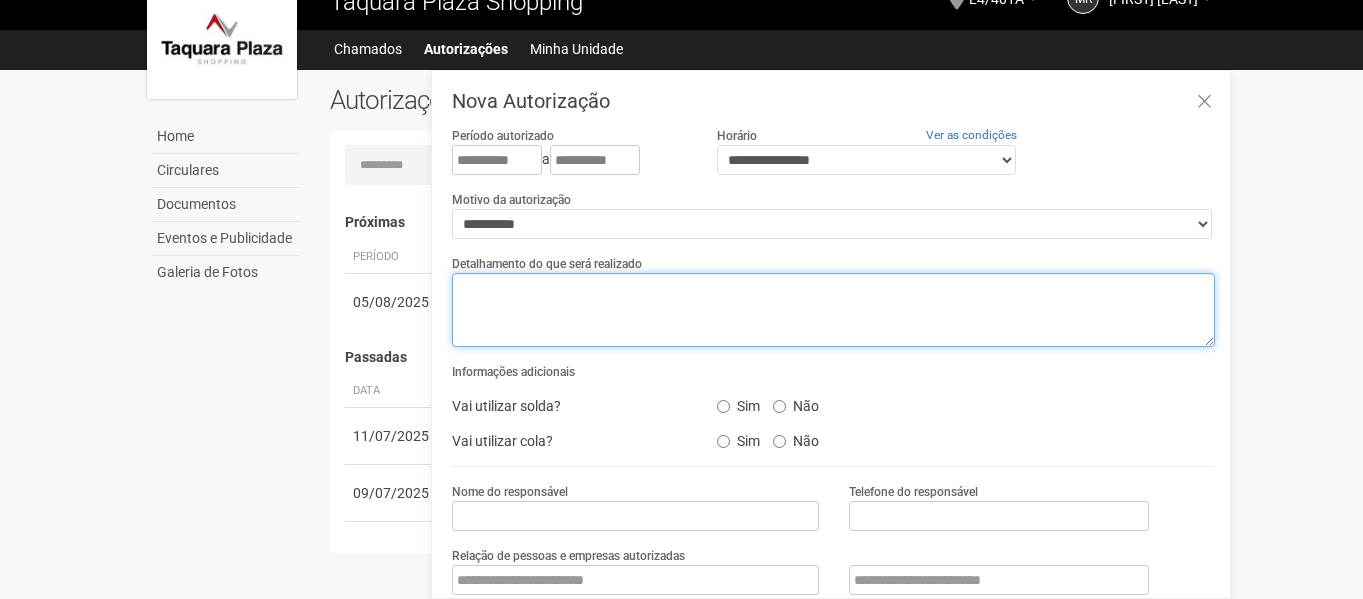 click at bounding box center [833, 310] 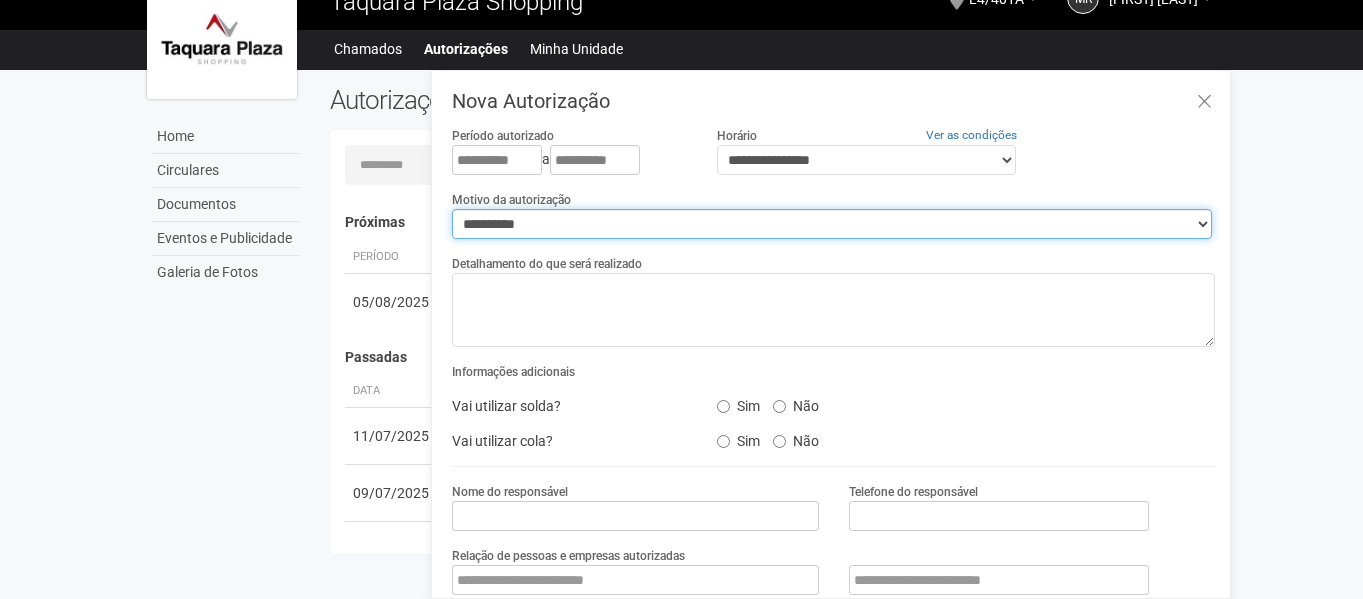 click on "**********" at bounding box center (832, 224) 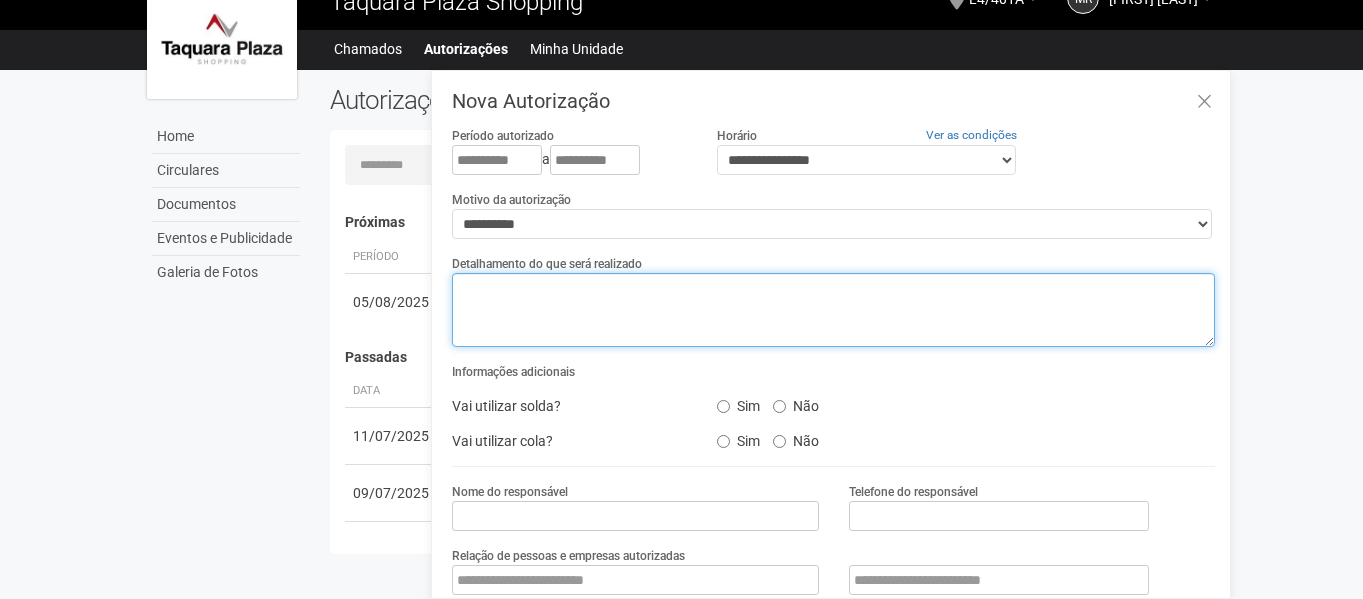 click at bounding box center (833, 310) 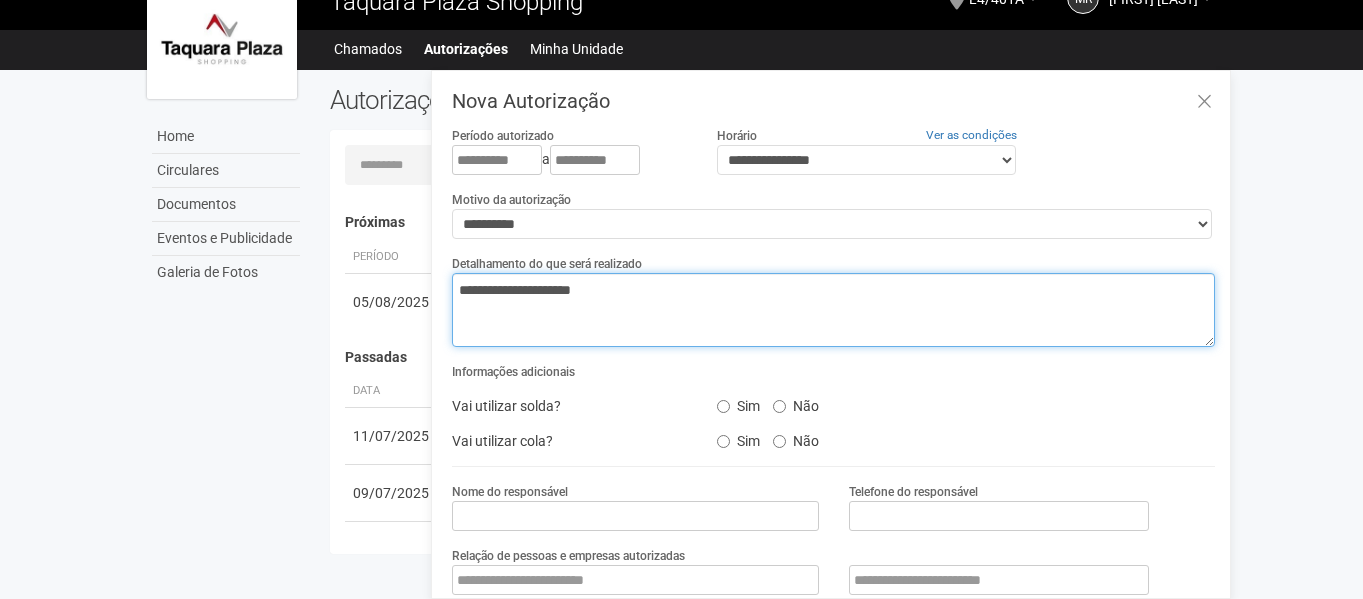 type on "**********" 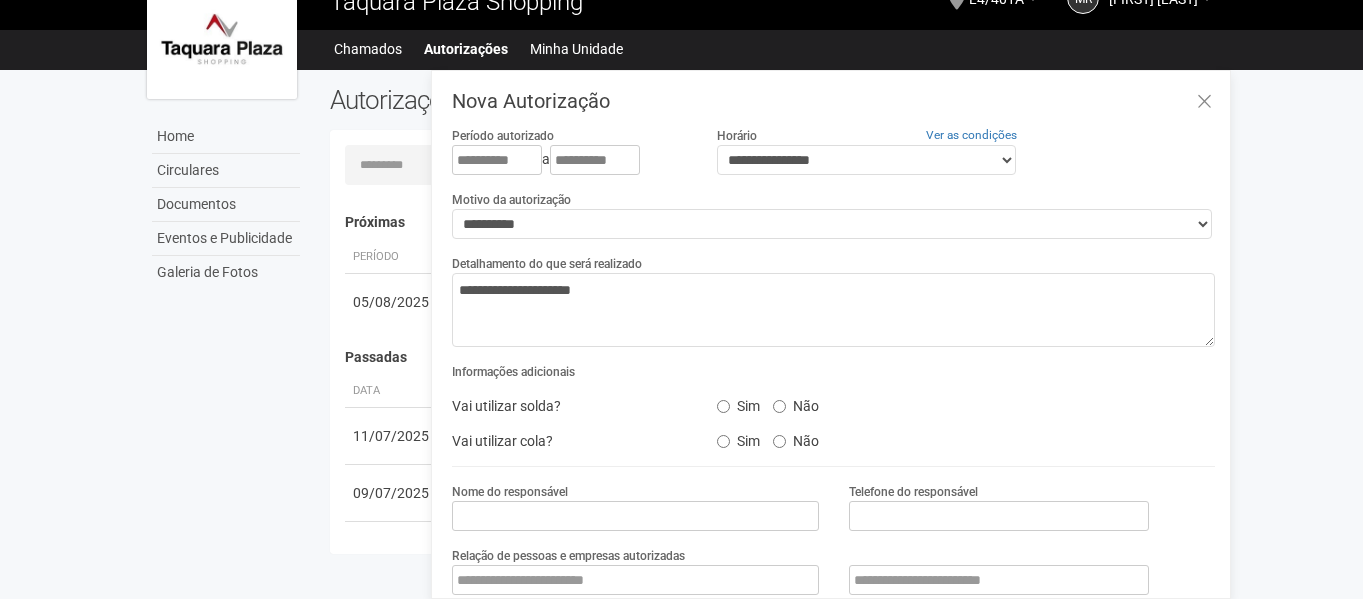 click on "Não" at bounding box center (796, 438) 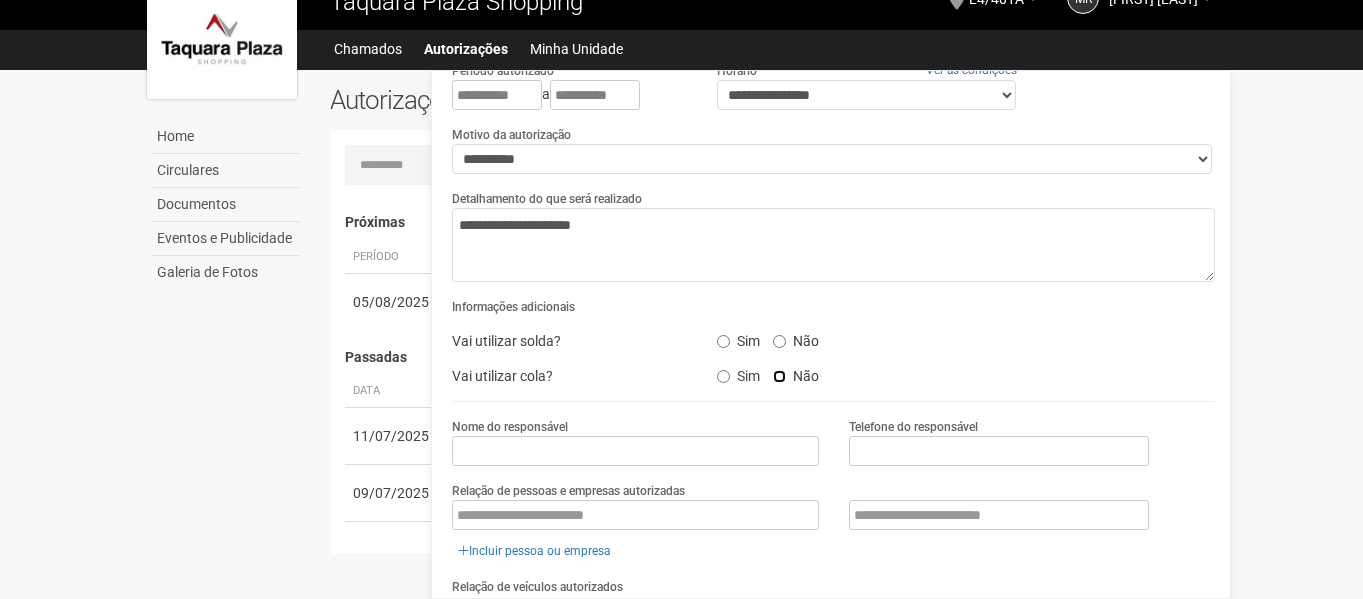 scroll, scrollTop: 100, scrollLeft: 0, axis: vertical 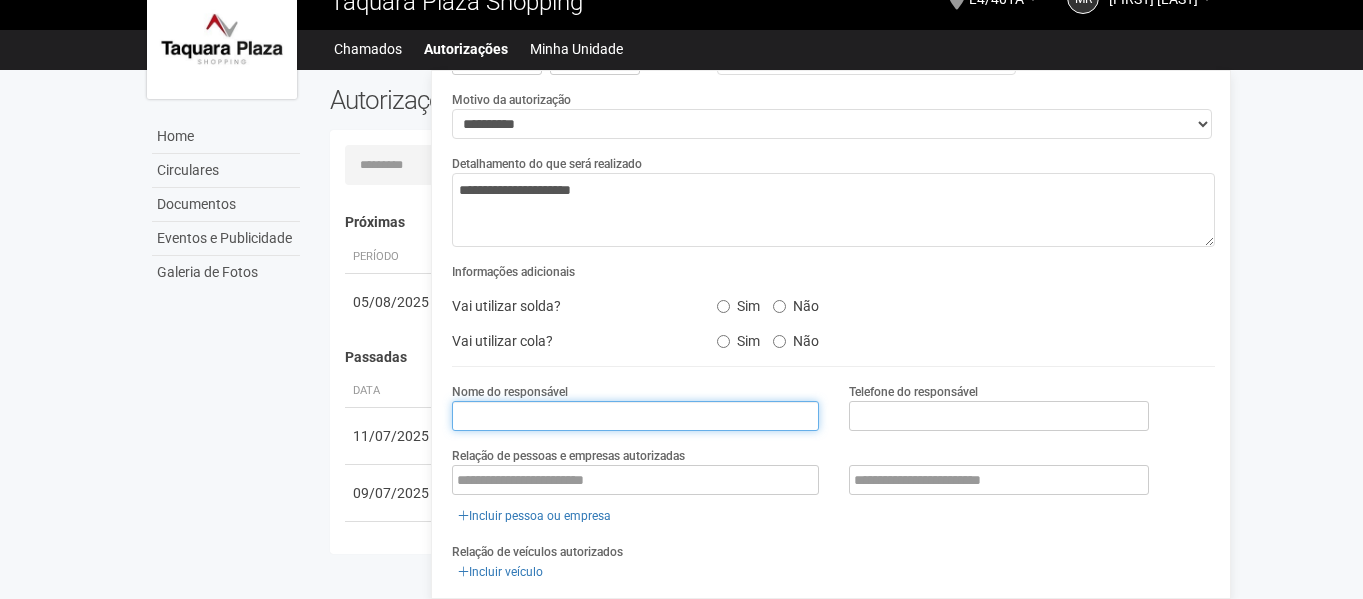 click at bounding box center [635, 416] 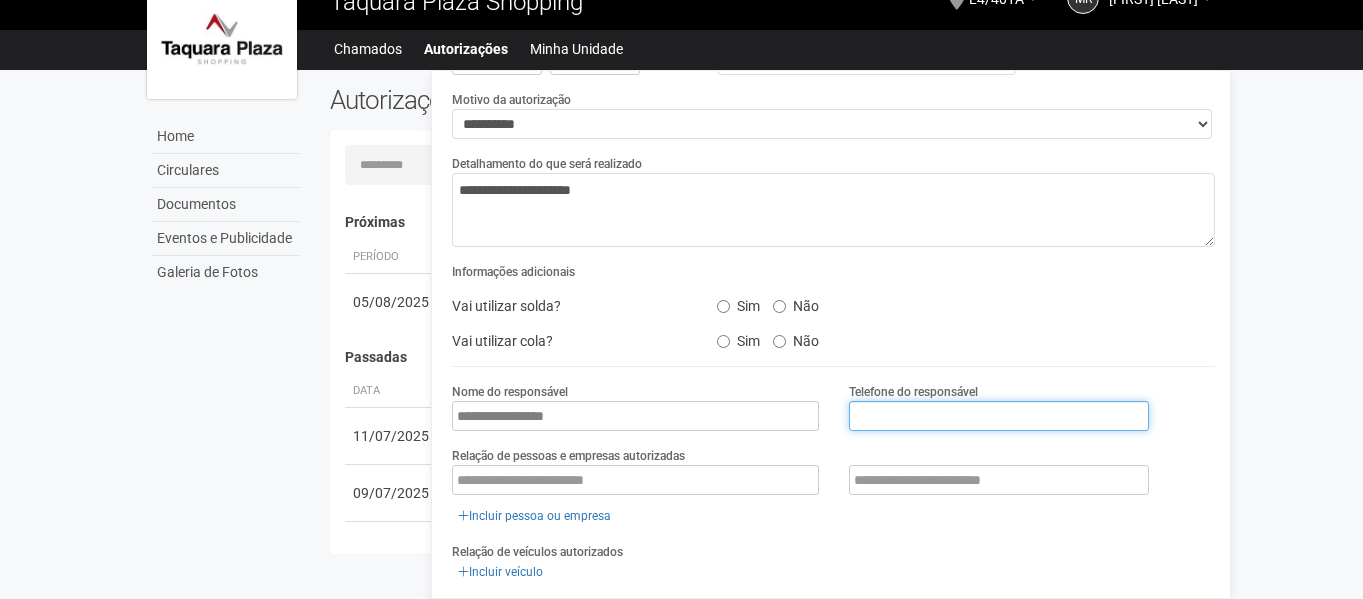 click at bounding box center [999, 416] 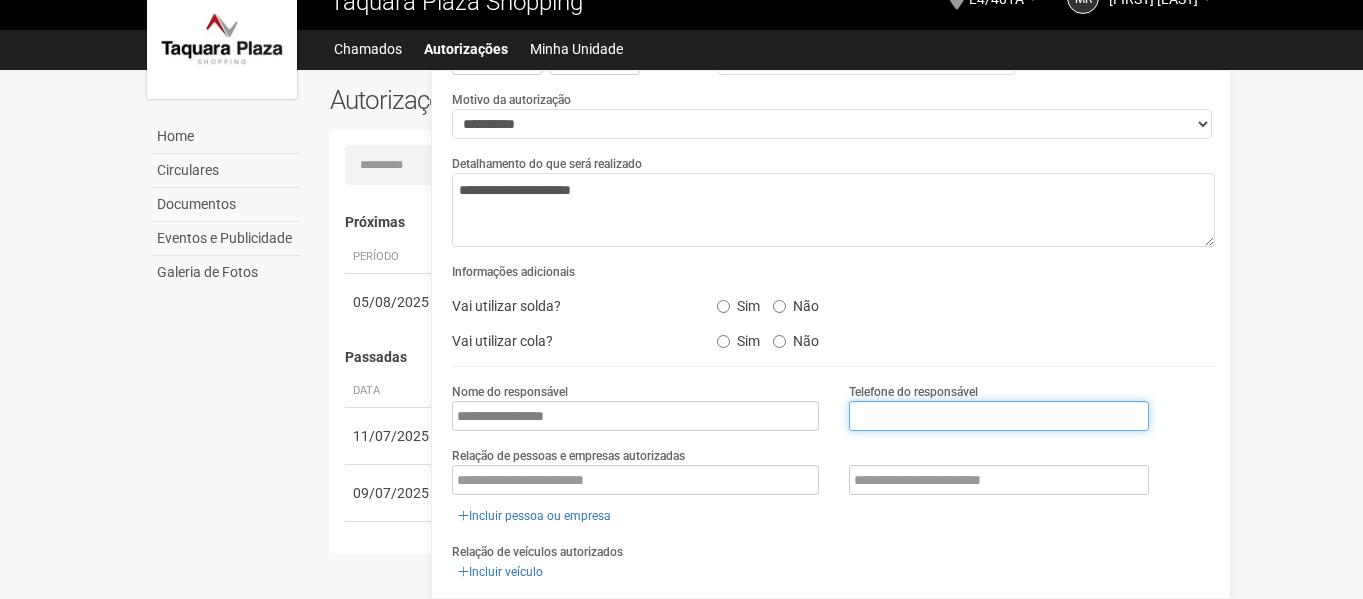 click at bounding box center (999, 416) 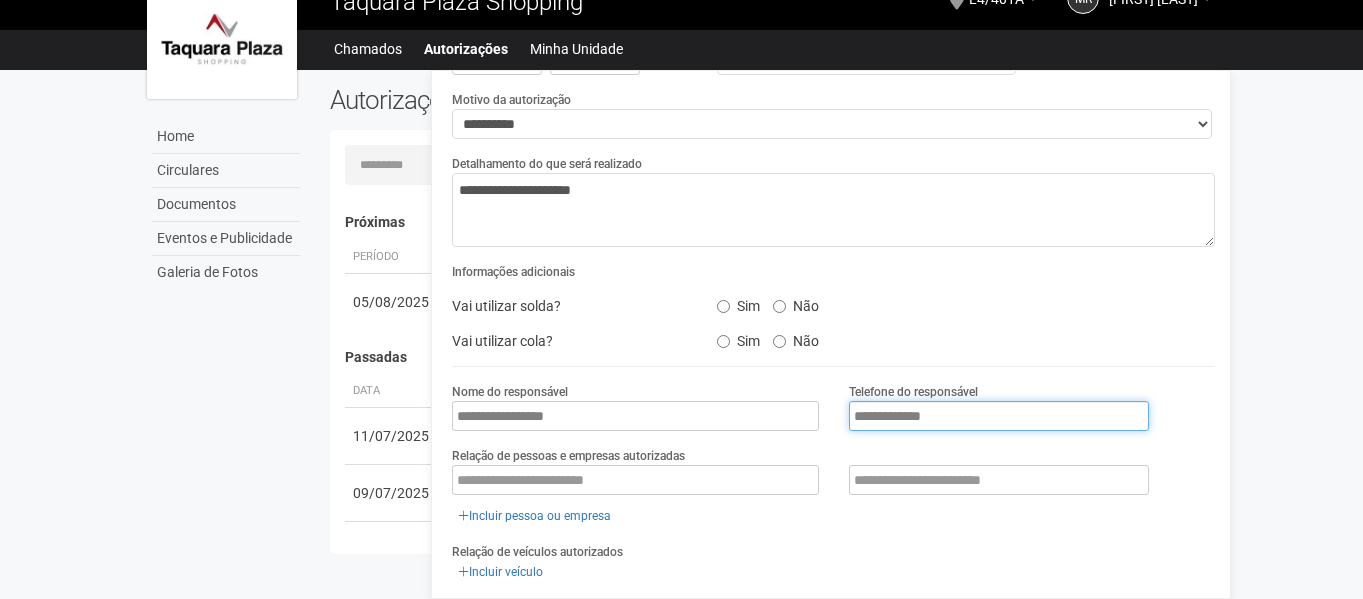 type on "**********" 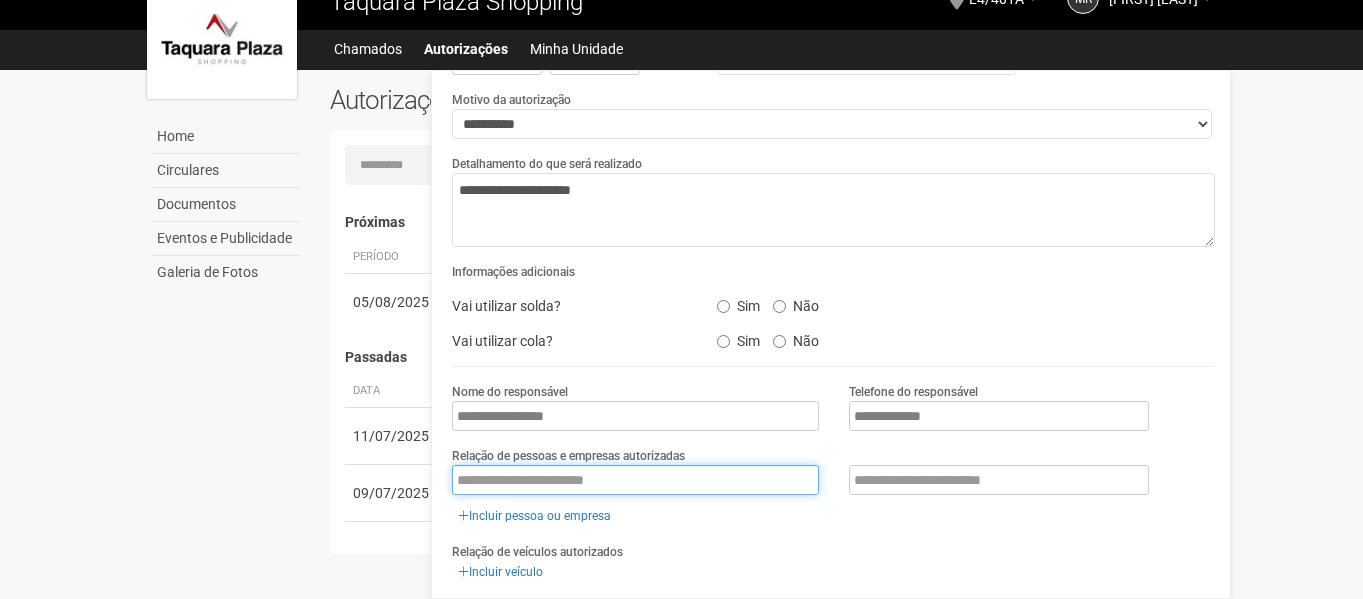 click at bounding box center (635, 480) 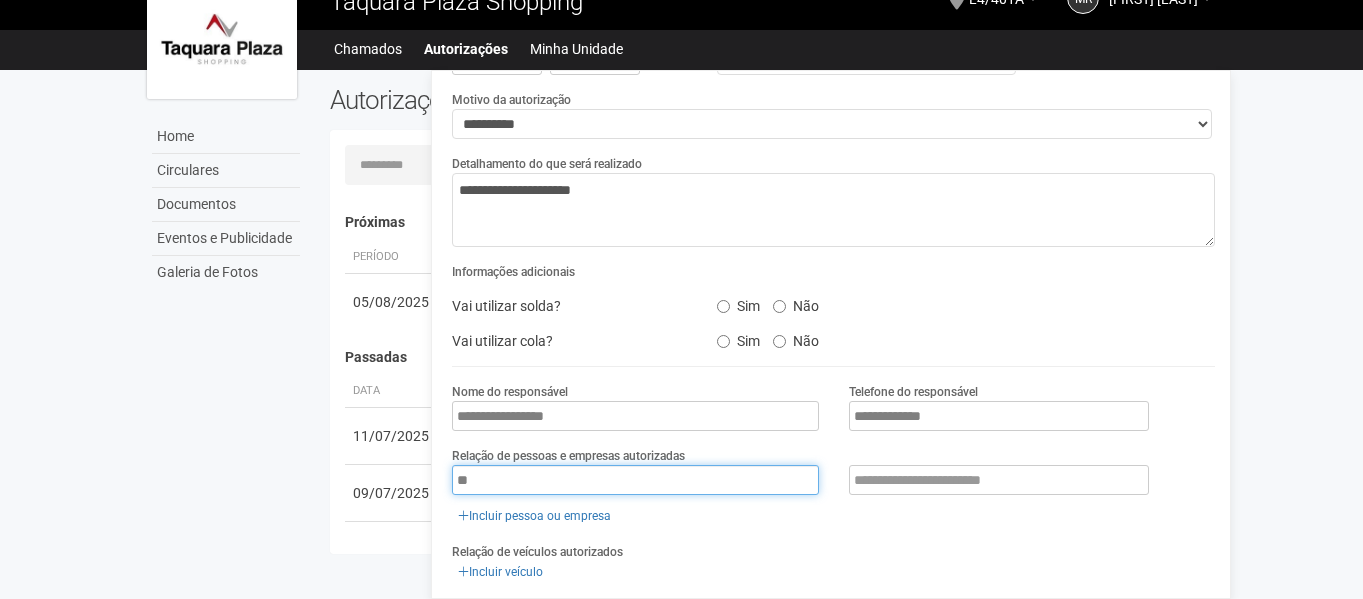 type on "*" 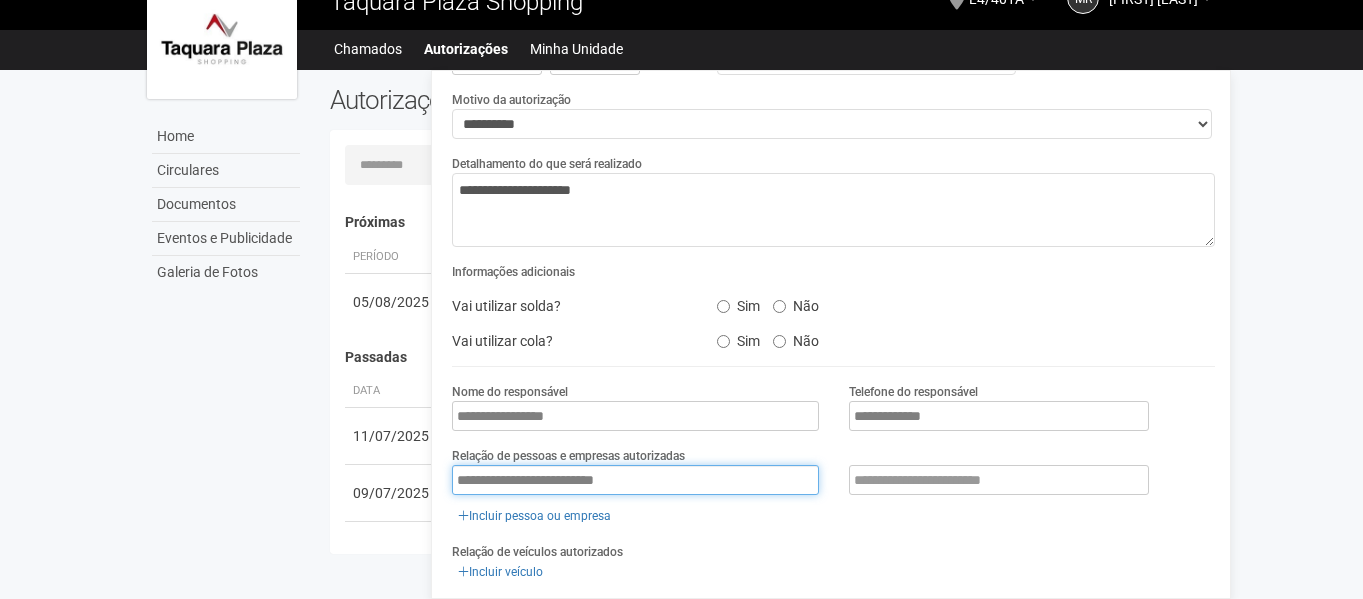type on "**********" 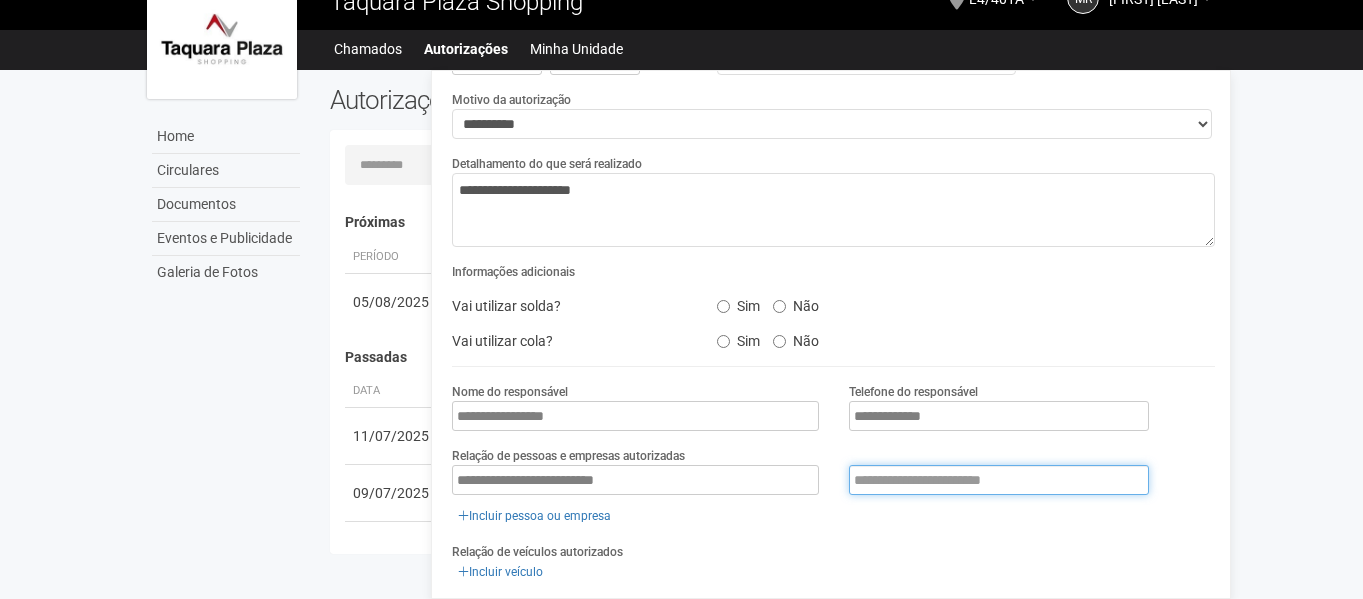 click at bounding box center (999, 480) 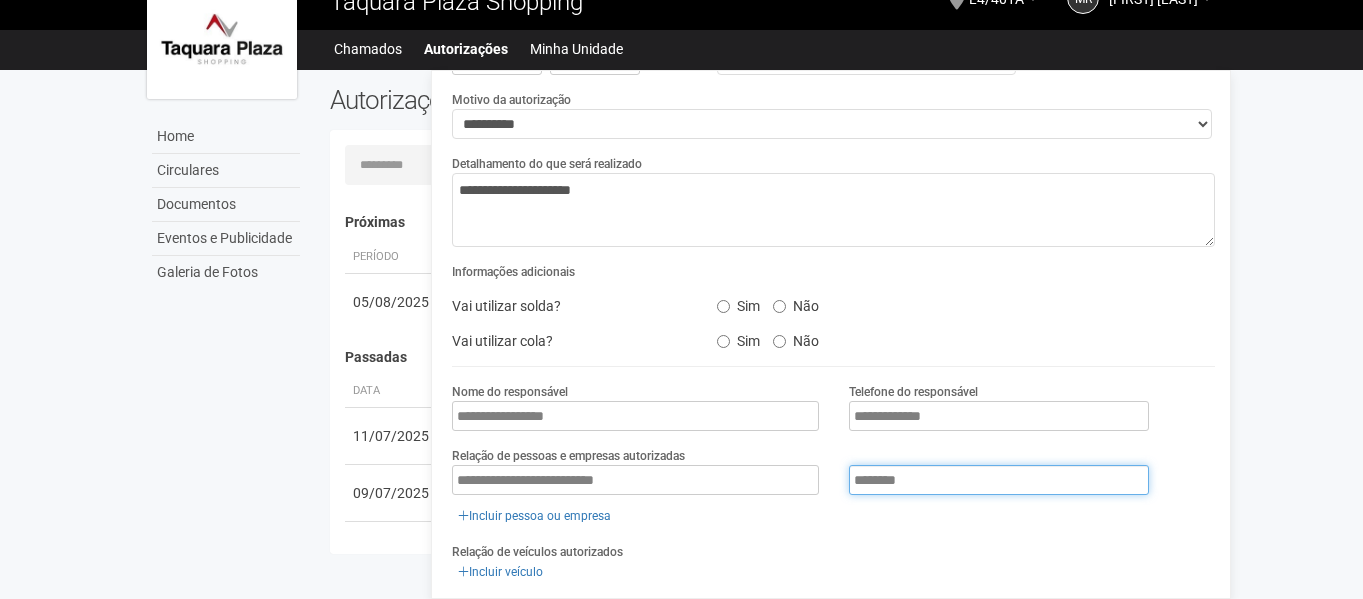 scroll, scrollTop: 303, scrollLeft: 0, axis: vertical 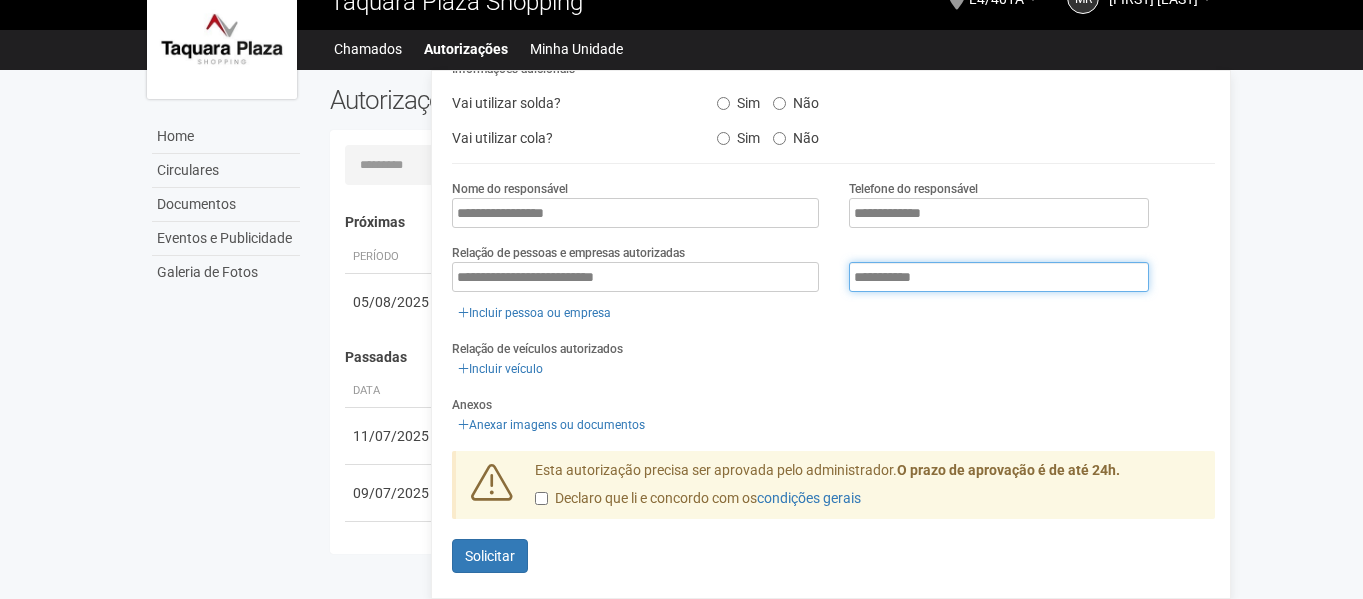 click on "**********" at bounding box center [999, 277] 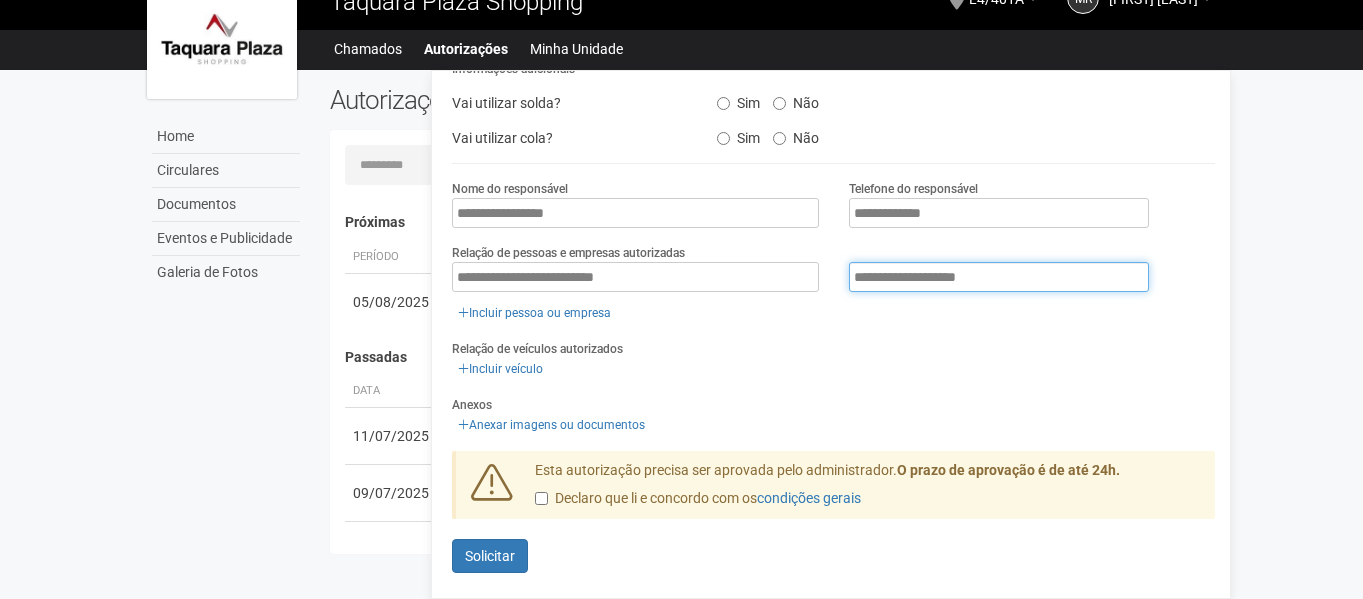 click on "**********" at bounding box center (999, 277) 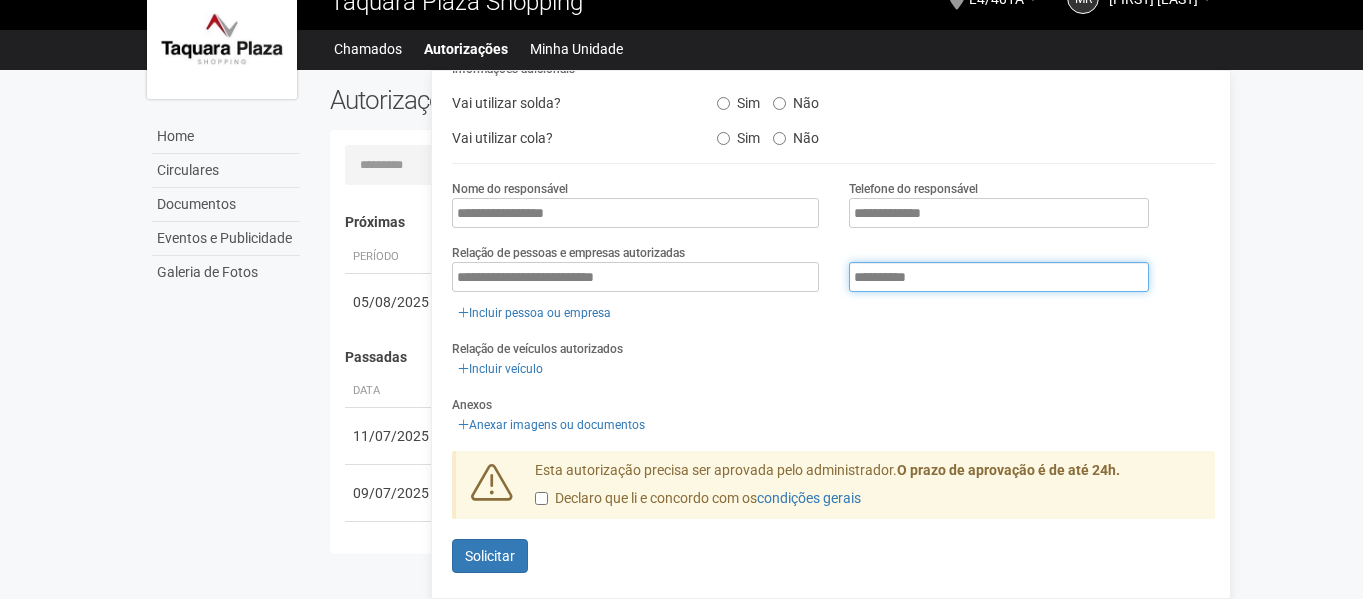 click on "*********" at bounding box center (999, 277) 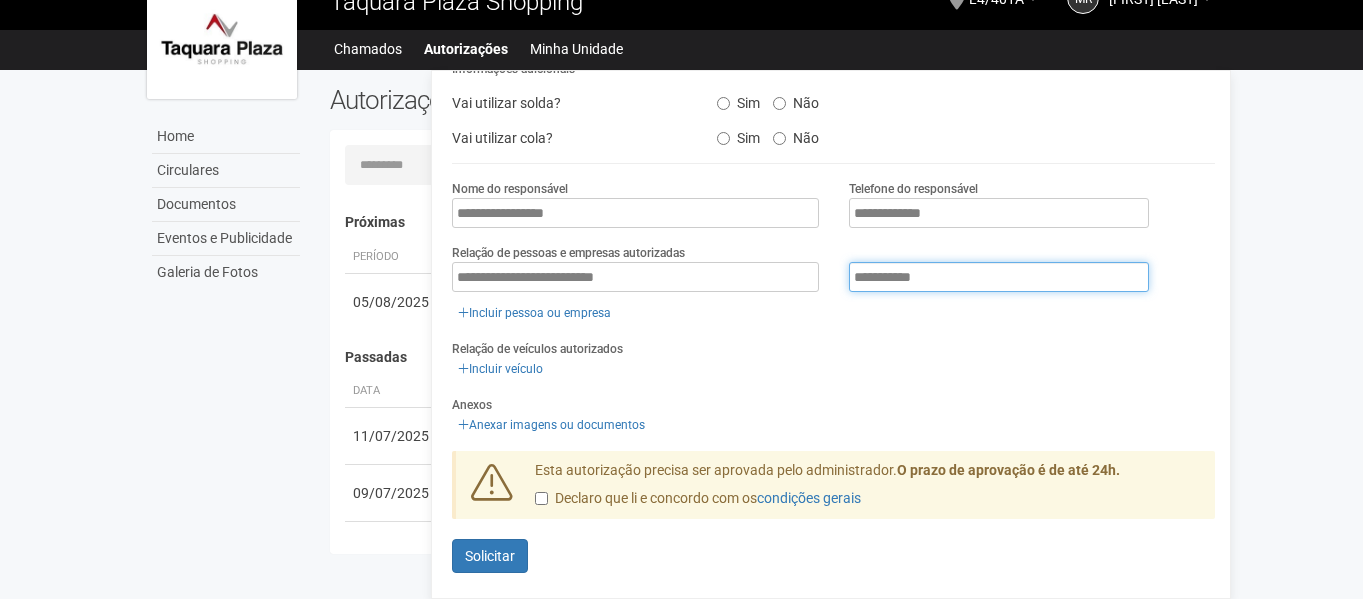 type on "**********" 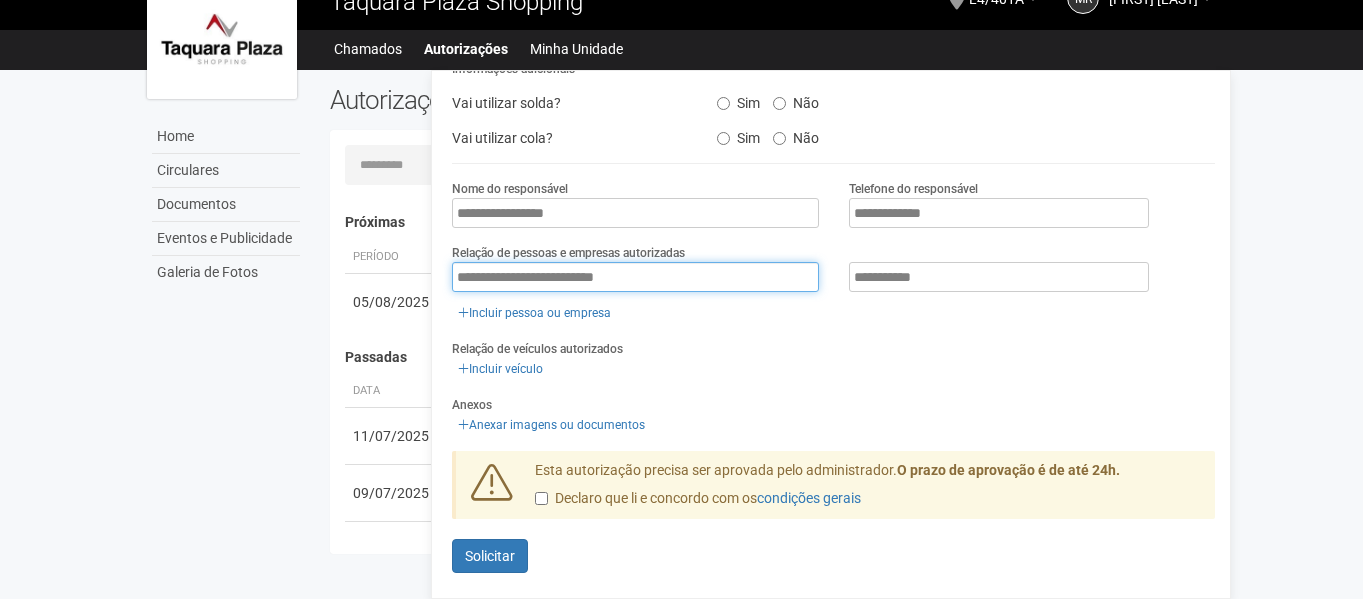 drag, startPoint x: 647, startPoint y: 267, endPoint x: 406, endPoint y: 267, distance: 241 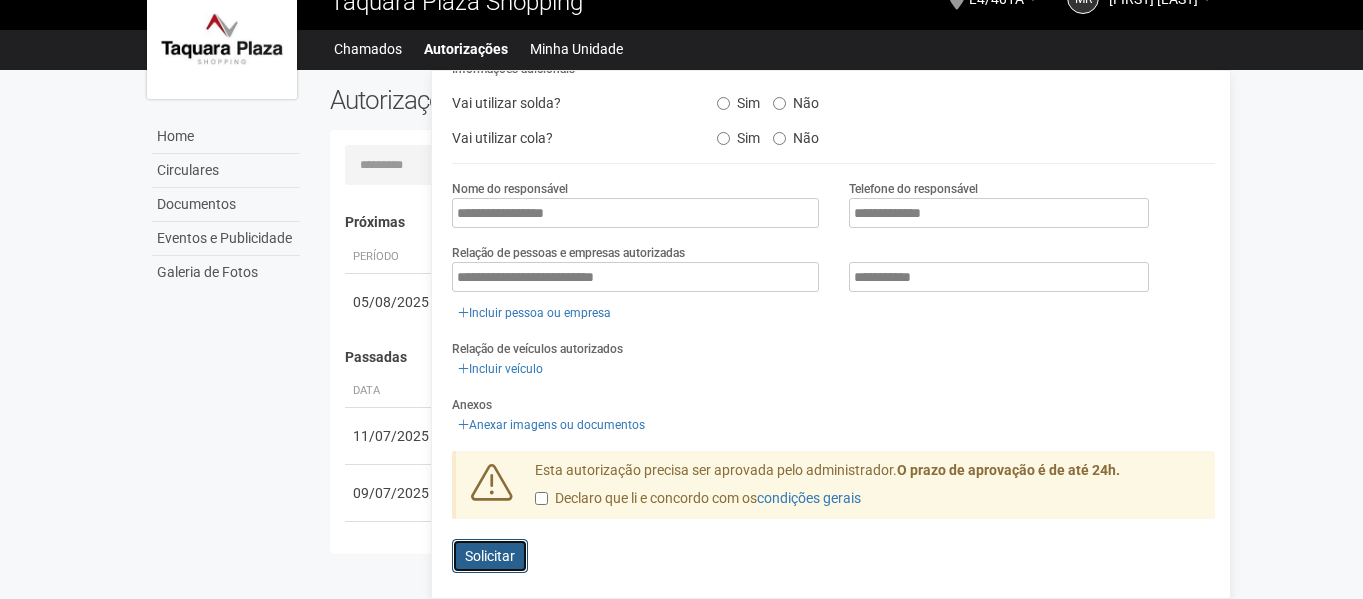 click on "Enviando...
Solicitar" at bounding box center [490, 556] 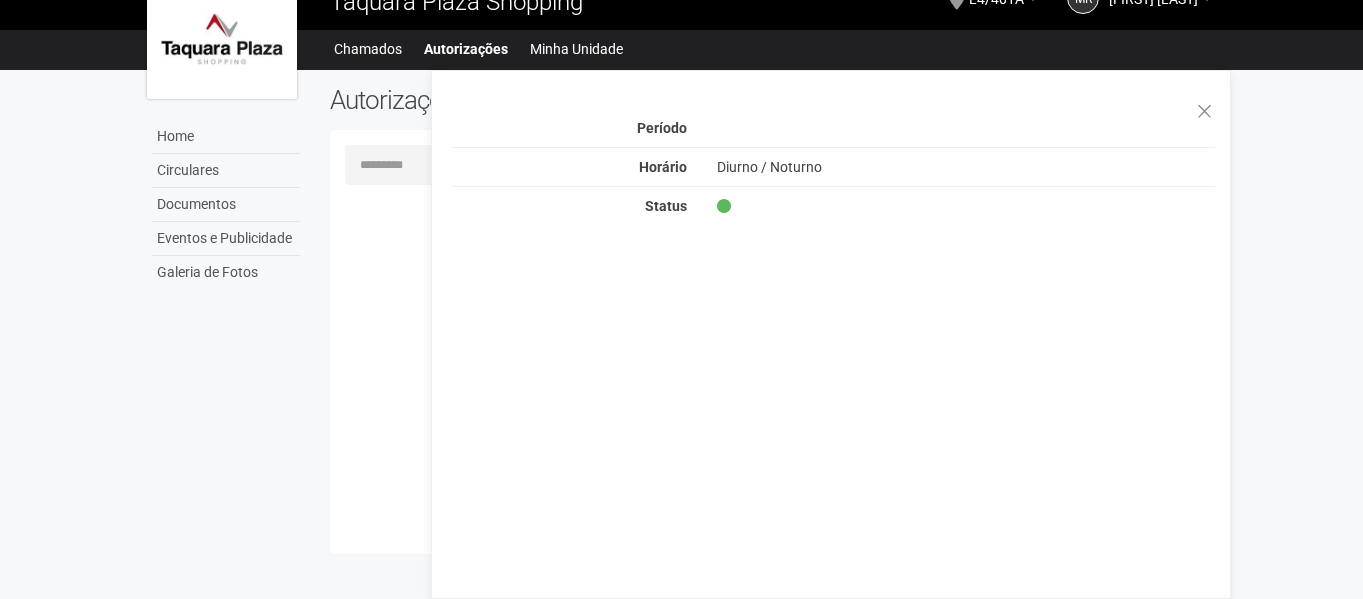 scroll, scrollTop: 0, scrollLeft: 0, axis: both 